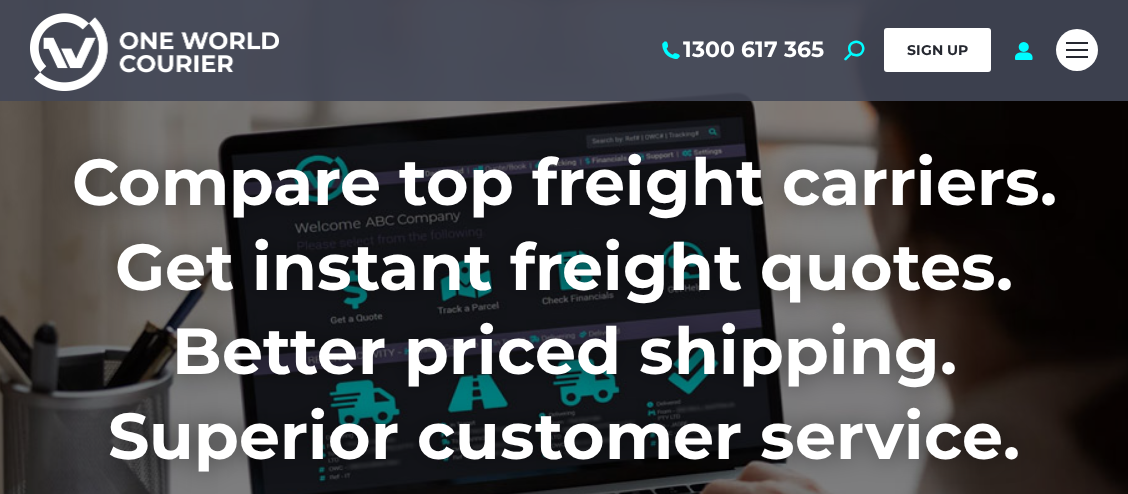scroll, scrollTop: 0, scrollLeft: 0, axis: both 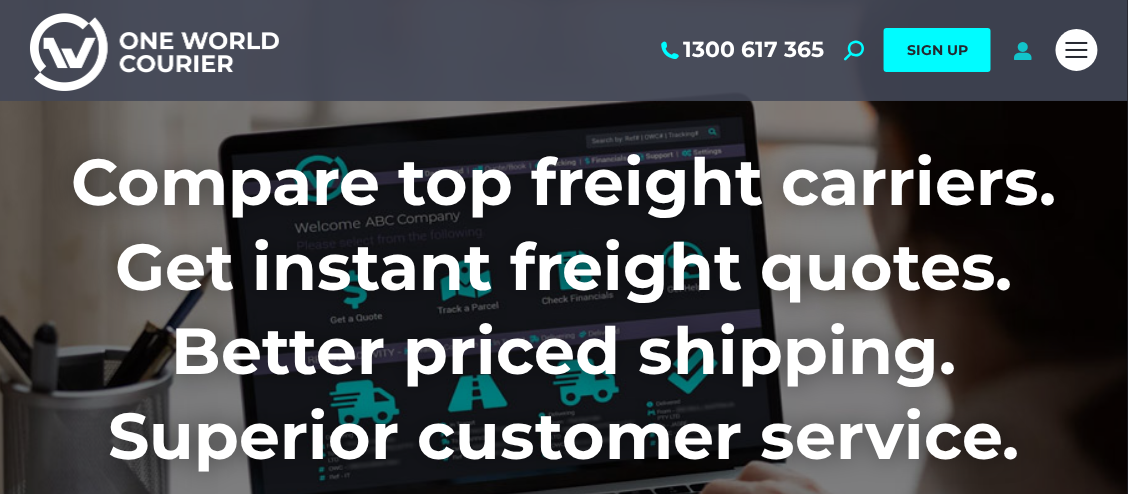 click at bounding box center (1023, 50) 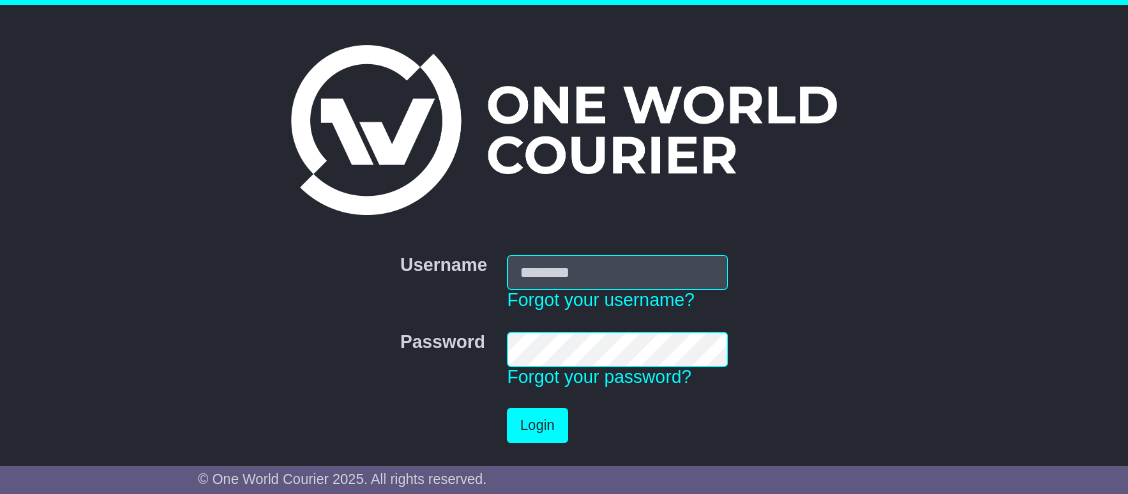 scroll, scrollTop: 0, scrollLeft: 0, axis: both 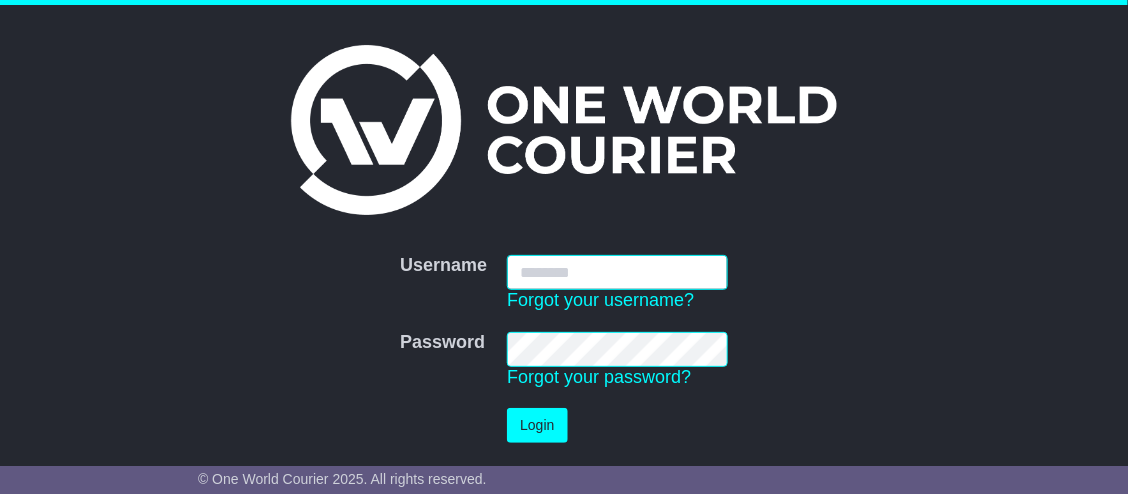 paste on "**********" 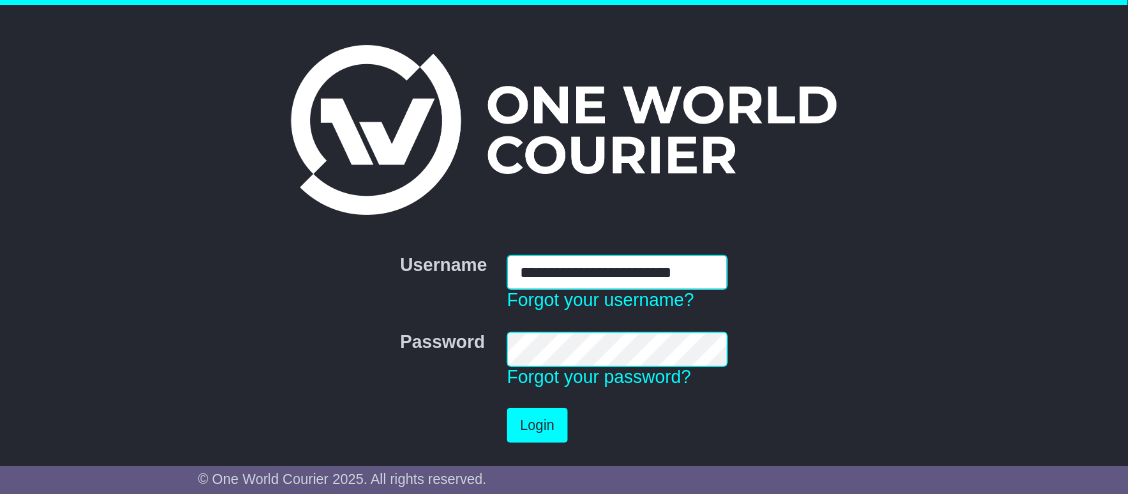 scroll, scrollTop: 0, scrollLeft: 1, axis: horizontal 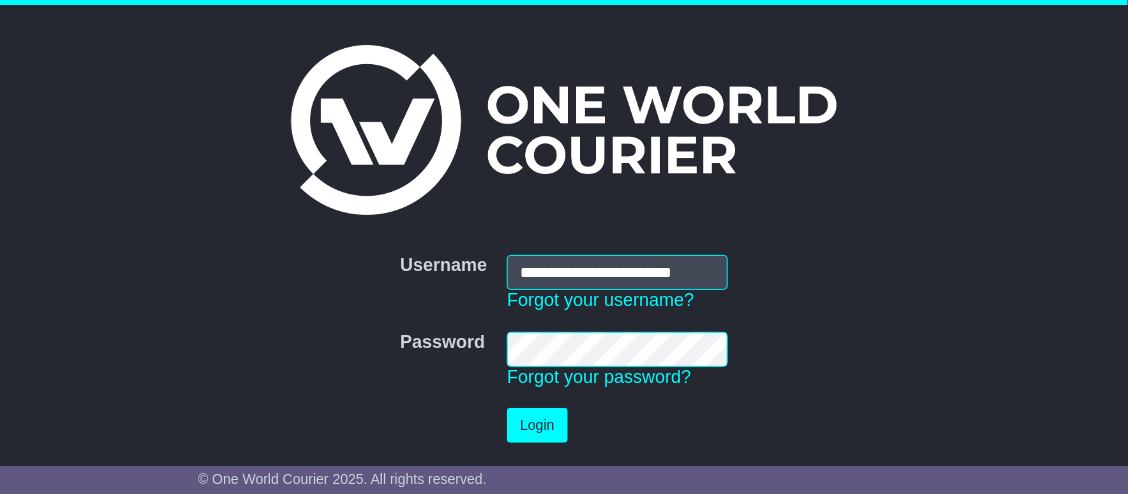 click on "Login" at bounding box center [537, 425] 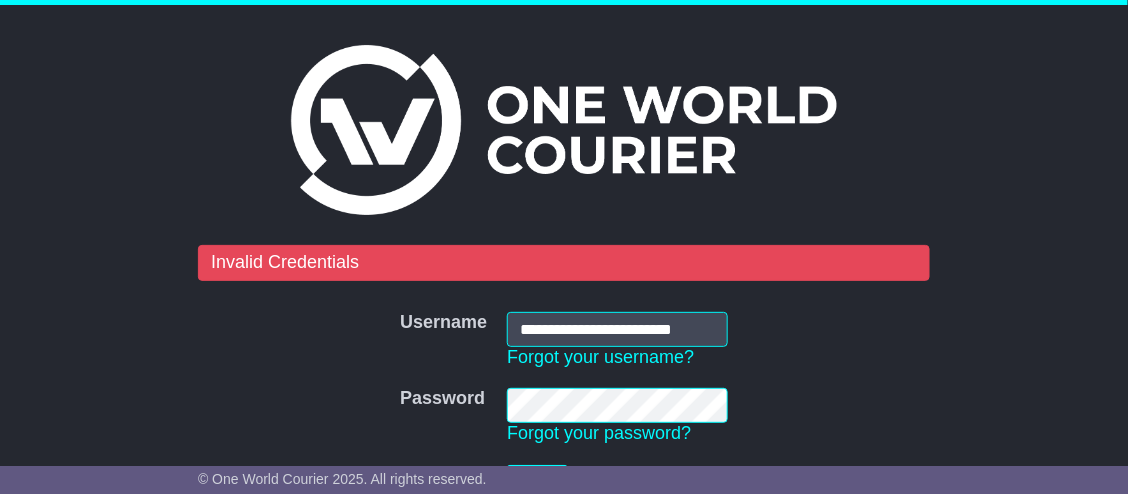 click on "Password
Password
Forgot your password?" at bounding box center [563, 416] 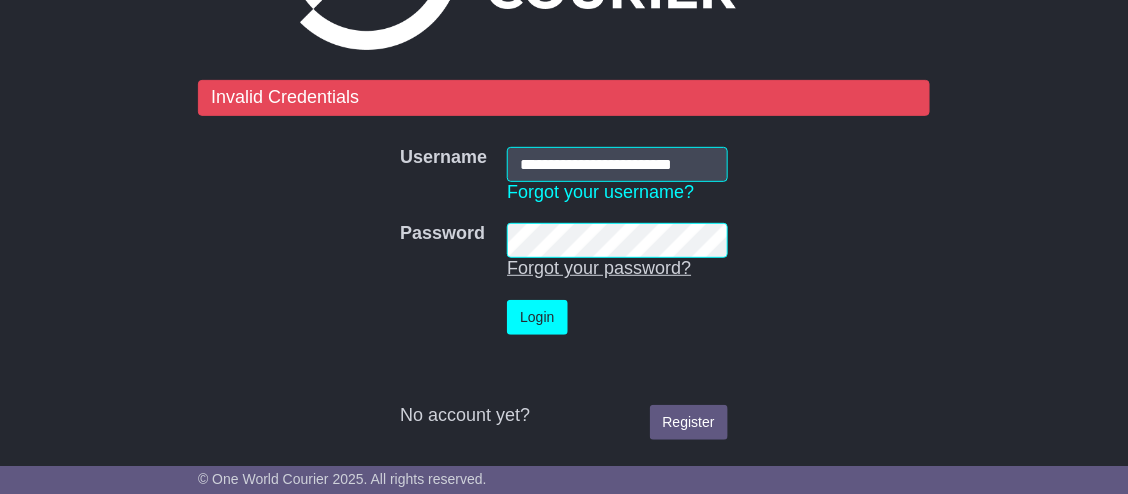scroll, scrollTop: 167, scrollLeft: 0, axis: vertical 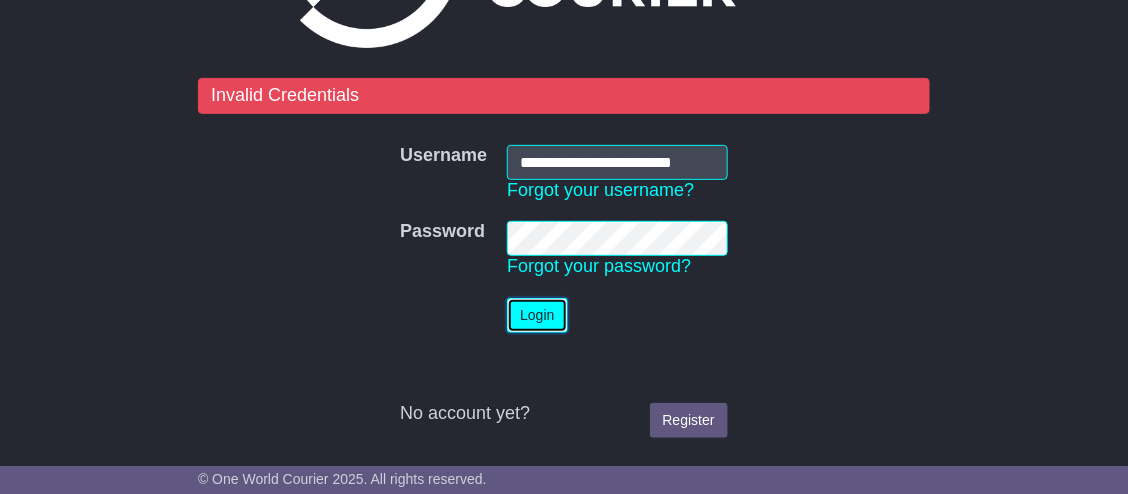 click on "Login" at bounding box center (537, 315) 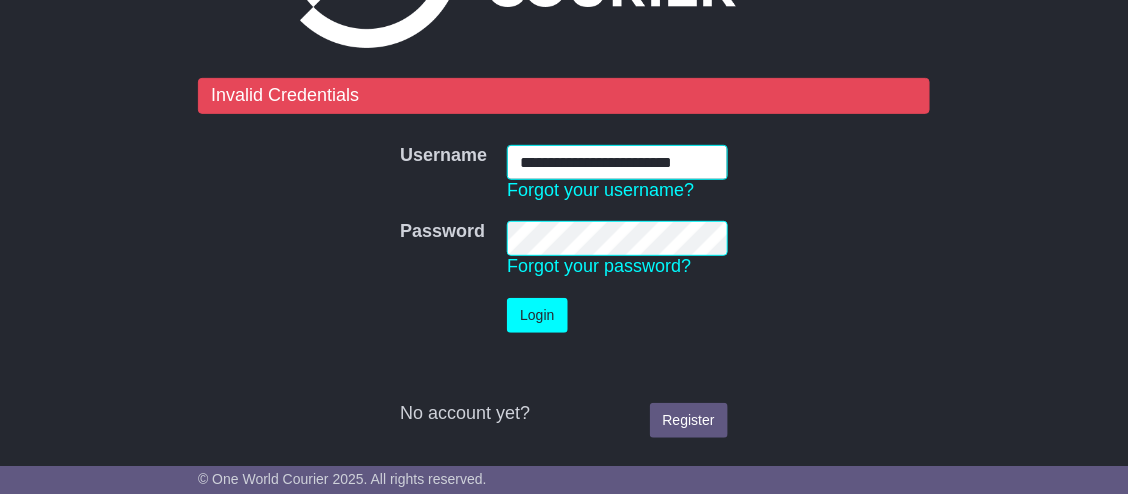 drag, startPoint x: 555, startPoint y: 158, endPoint x: 417, endPoint y: 141, distance: 139.04315 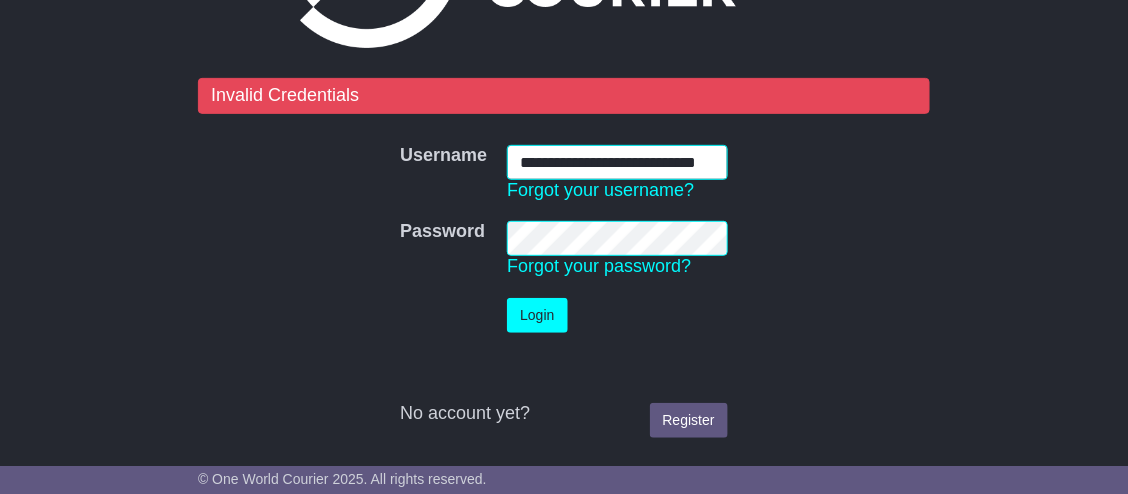 type on "**********" 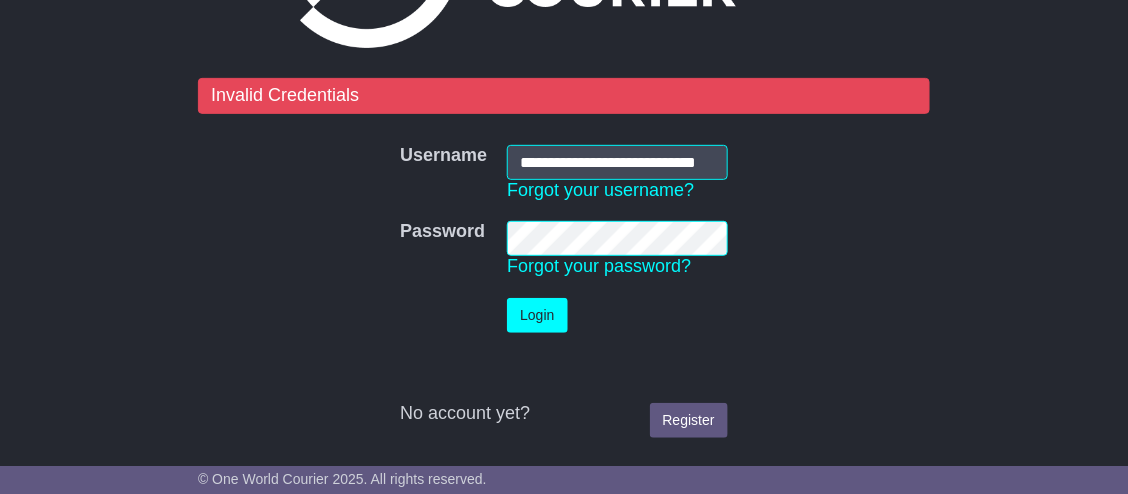 click on "Password
Password
Forgot your password?" at bounding box center (563, 249) 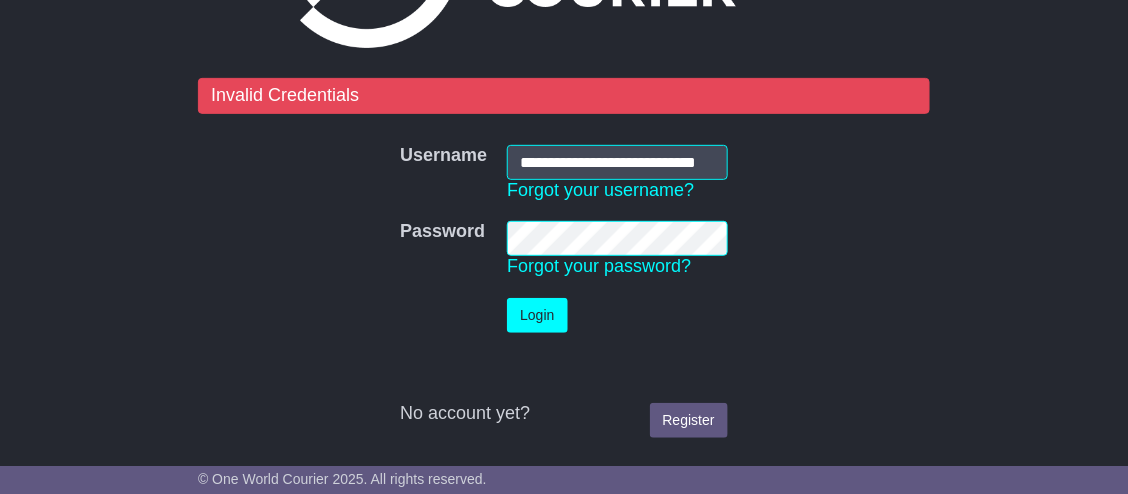 click on "Login" at bounding box center (537, 315) 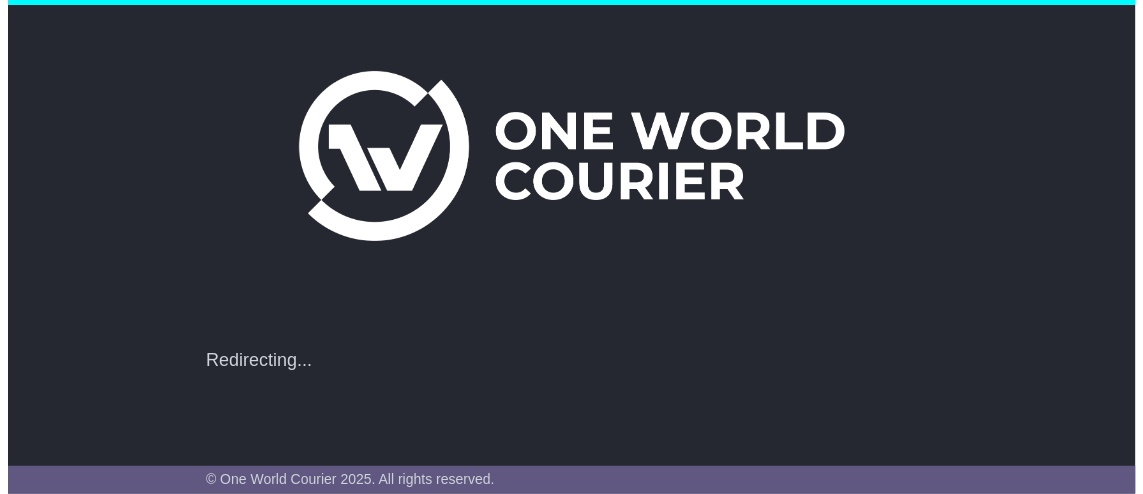 scroll, scrollTop: 0, scrollLeft: 0, axis: both 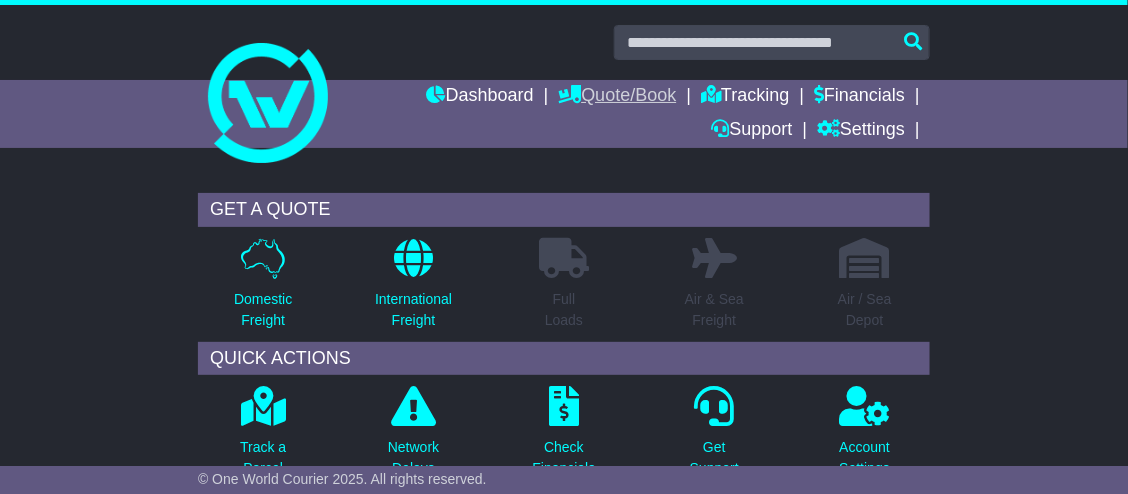 click on "Quote/Book" at bounding box center [617, 97] 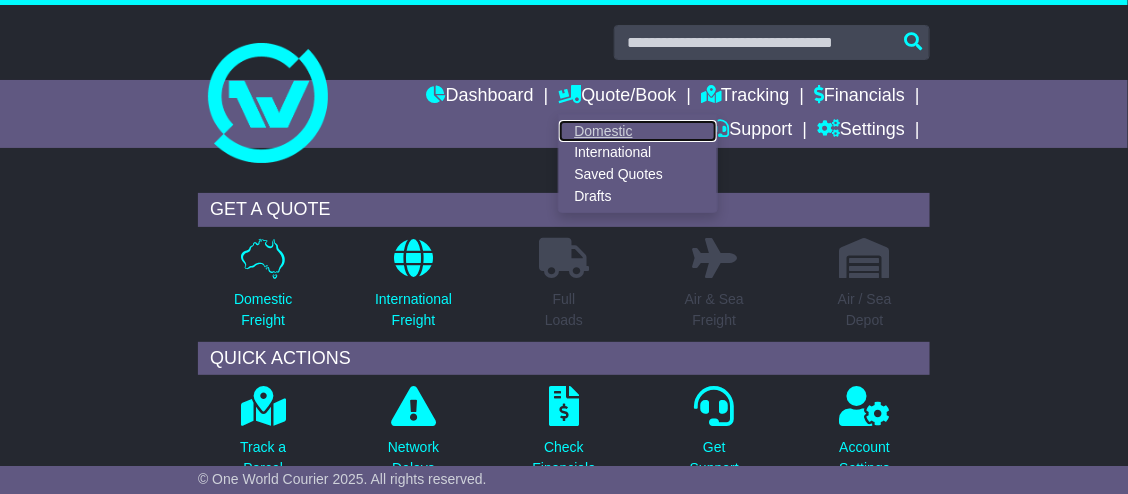 click on "Domestic" at bounding box center [638, 131] 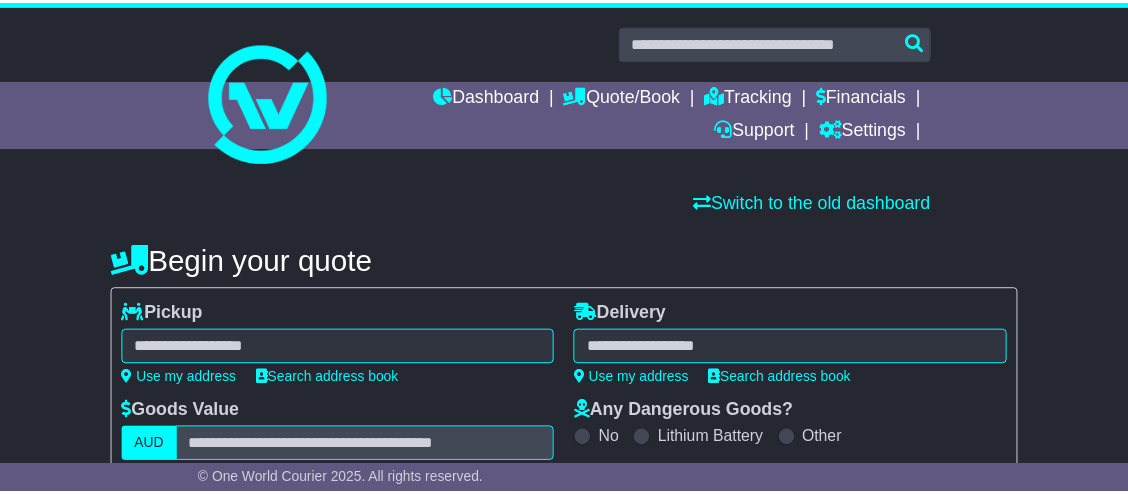 scroll, scrollTop: 0, scrollLeft: 0, axis: both 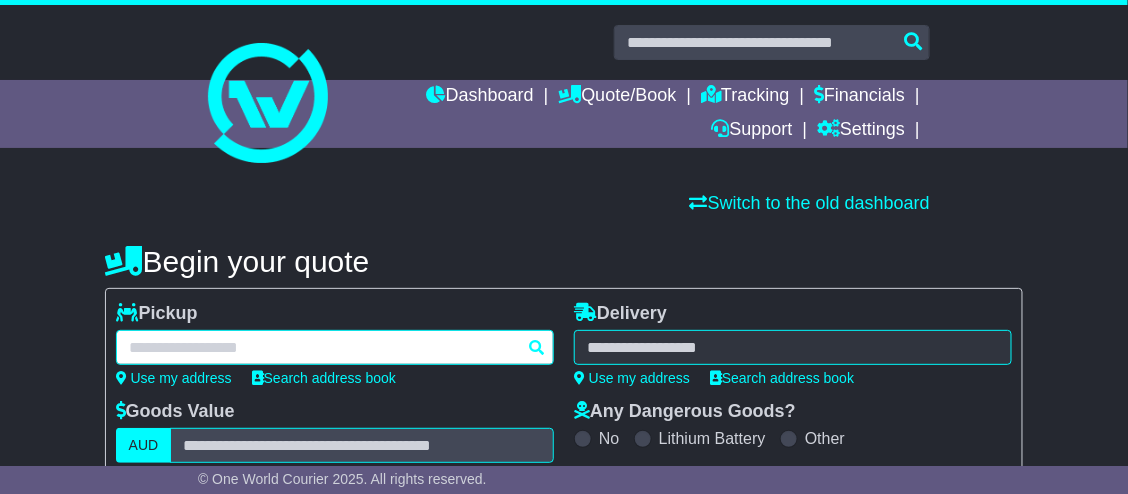 click at bounding box center [335, 347] 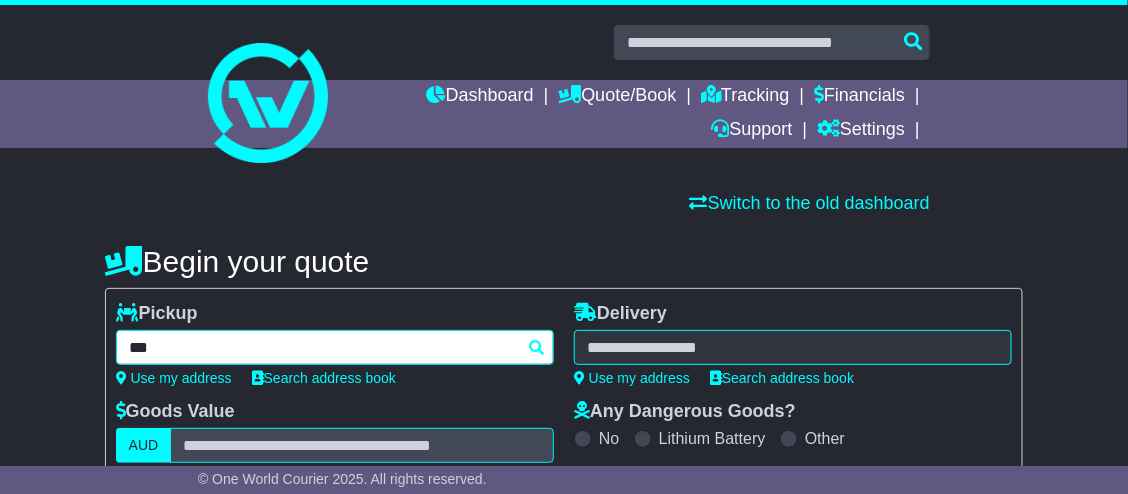 type on "****" 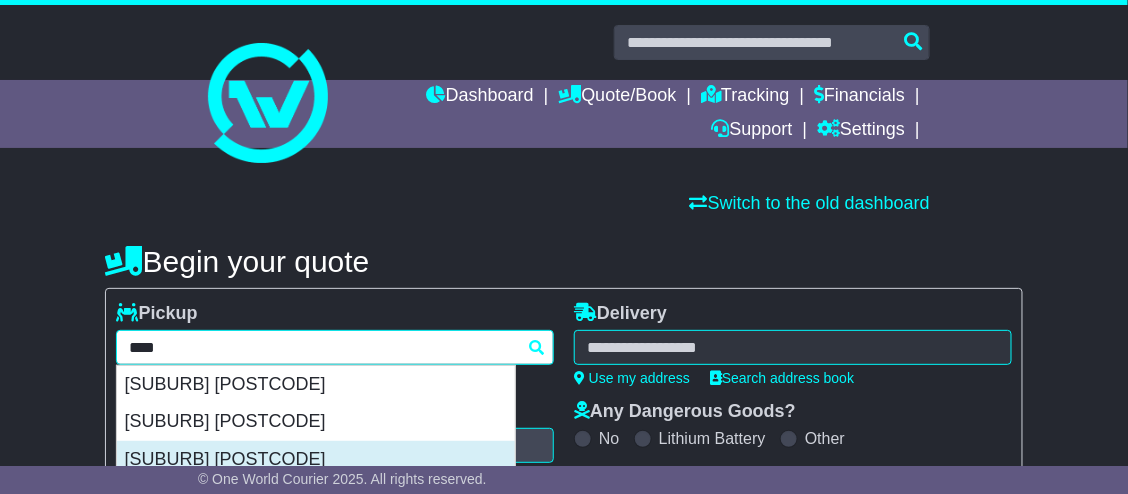 click on "BROOKVALE 2100" at bounding box center (316, 460) 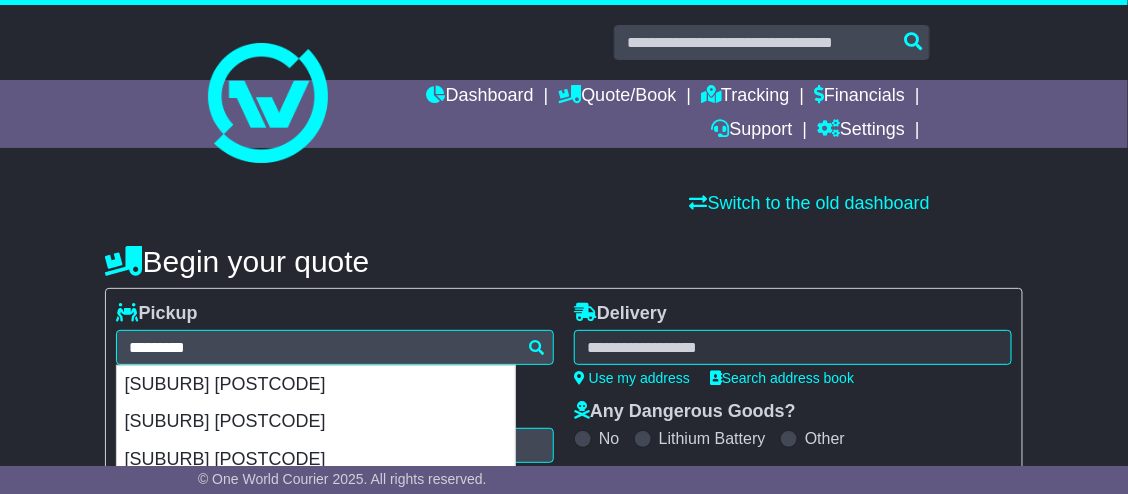 type on "**********" 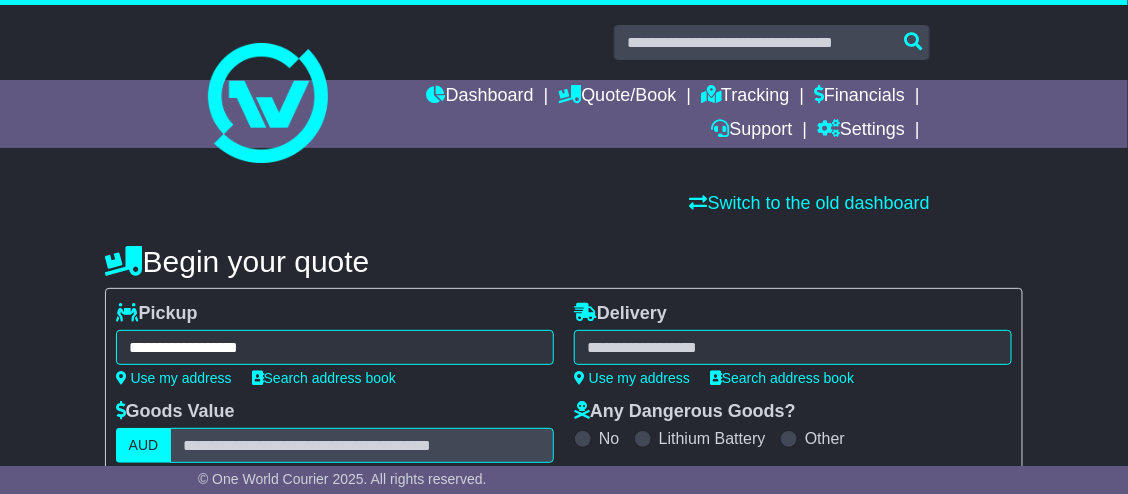 click at bounding box center [793, 347] 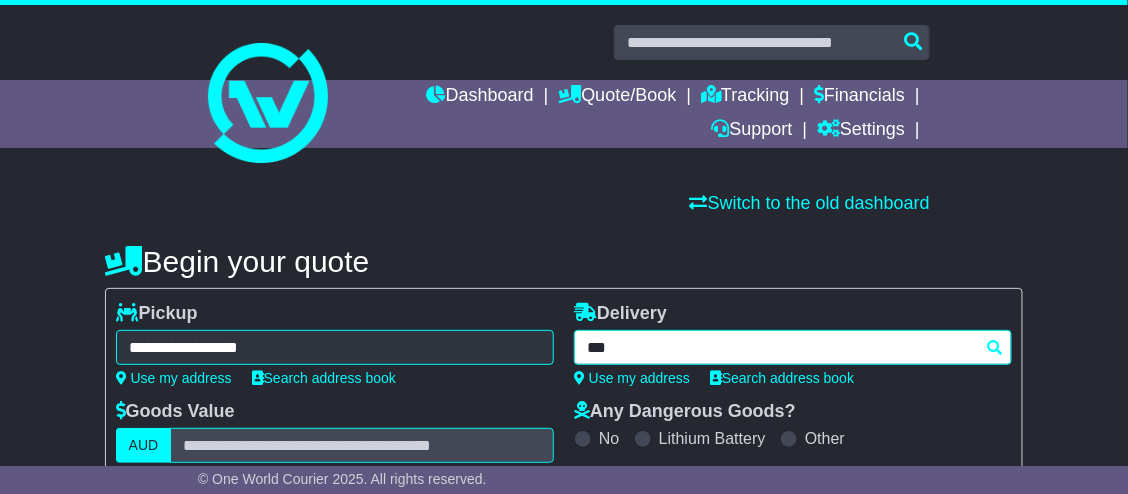 type on "****" 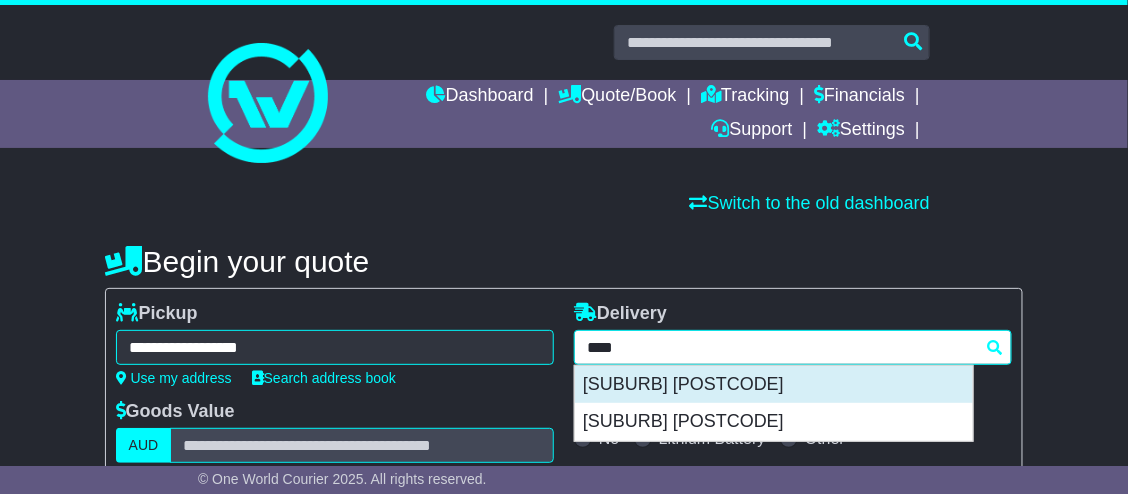 click on "PASCOE VALE 3044" at bounding box center (774, 385) 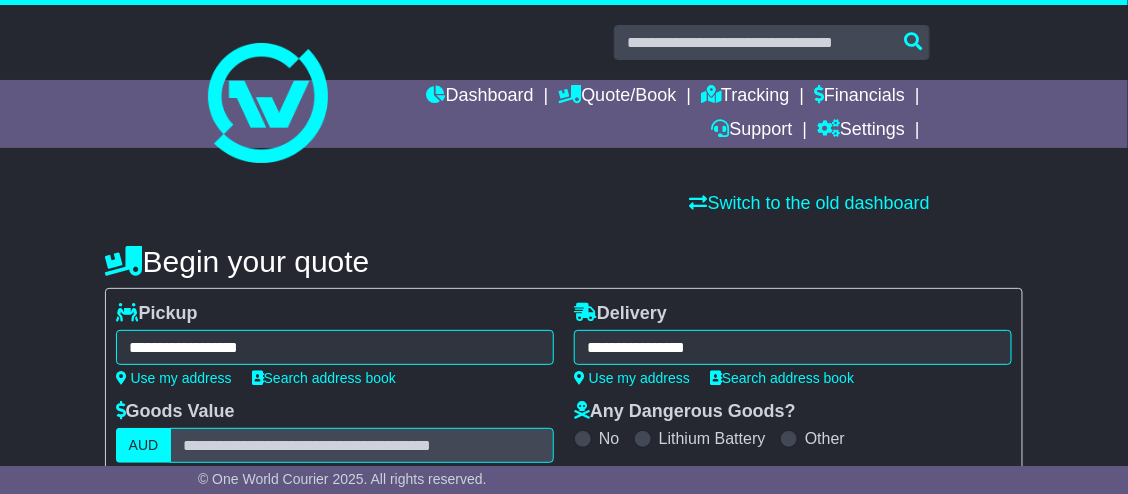 type on "**********" 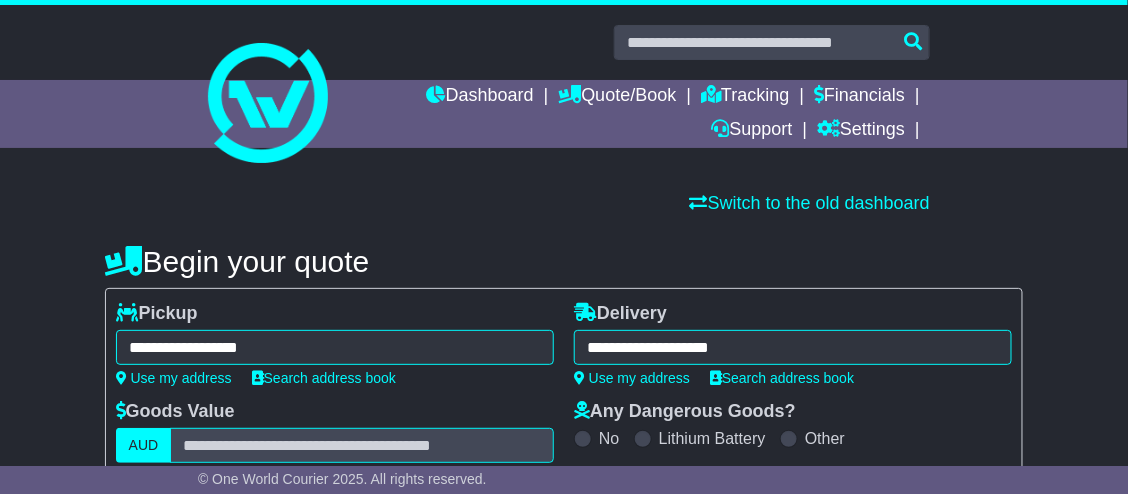 scroll, scrollTop: 100, scrollLeft: 0, axis: vertical 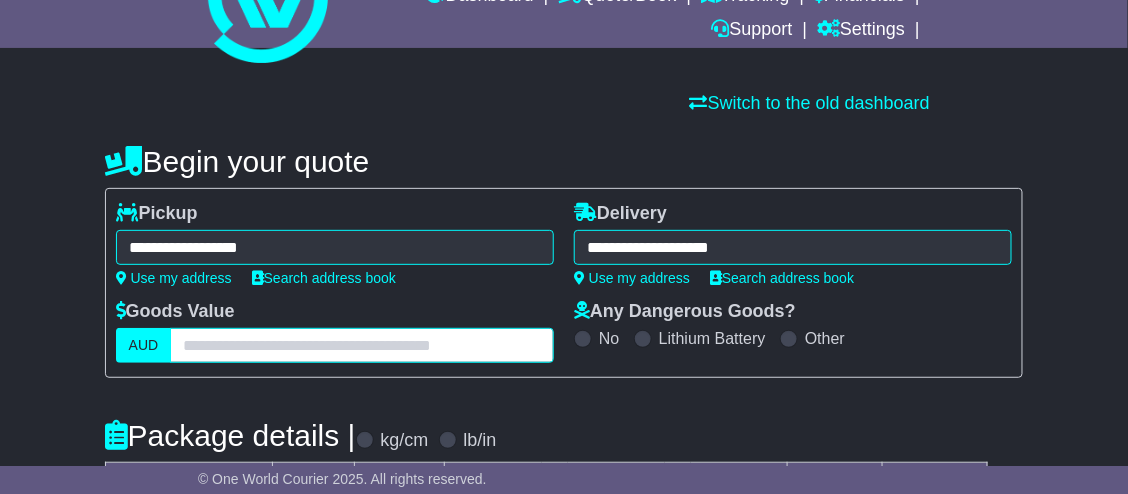 click at bounding box center [362, 345] 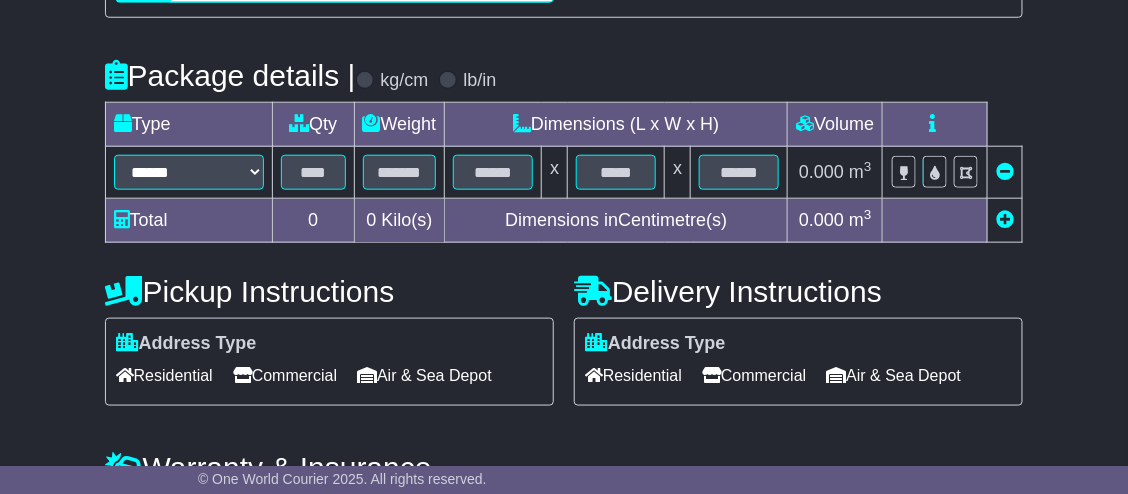 scroll, scrollTop: 500, scrollLeft: 0, axis: vertical 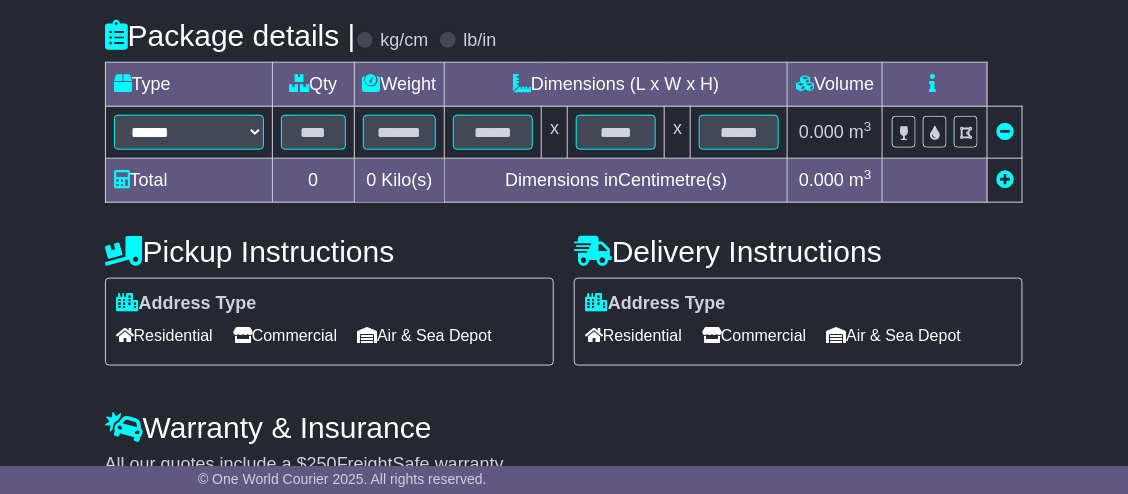 type on "***" 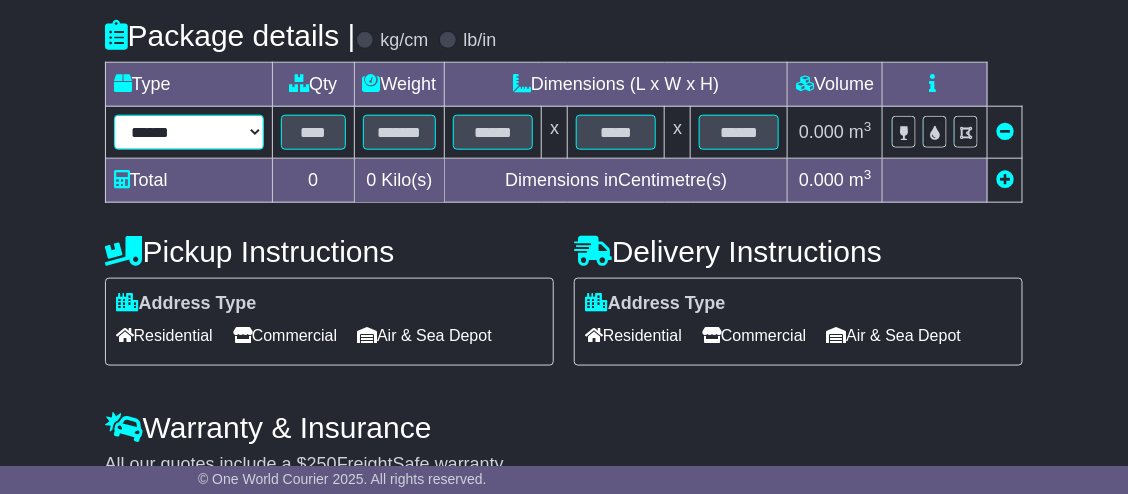 click on "****** ****** *** ******** ***** **** **** ****** *** *******" at bounding box center (189, 132) 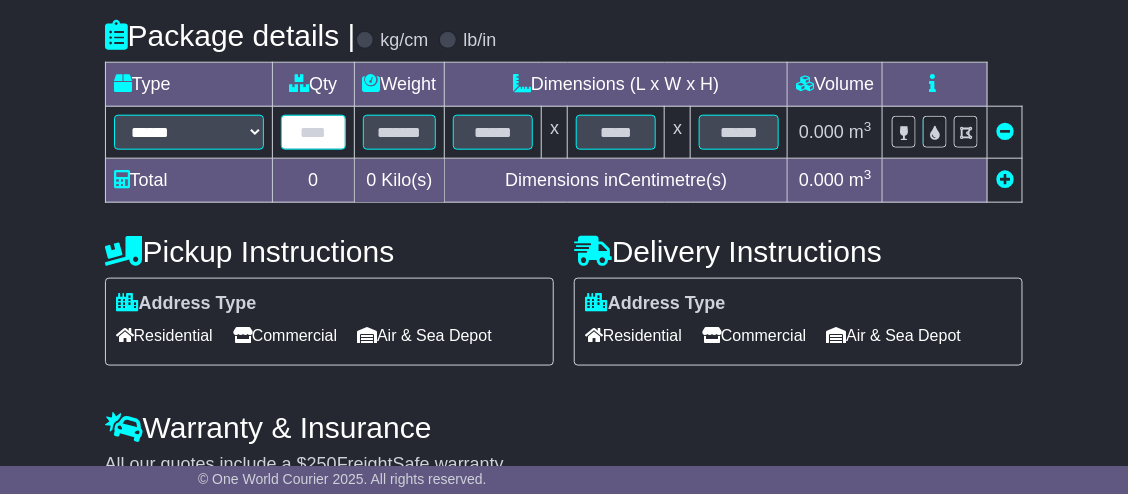 click at bounding box center (313, 132) 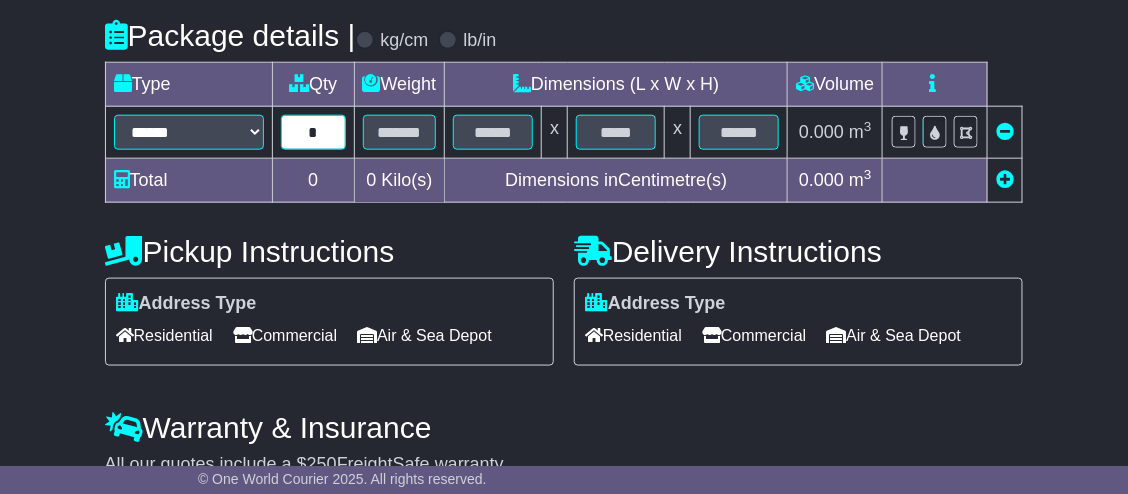 type on "*" 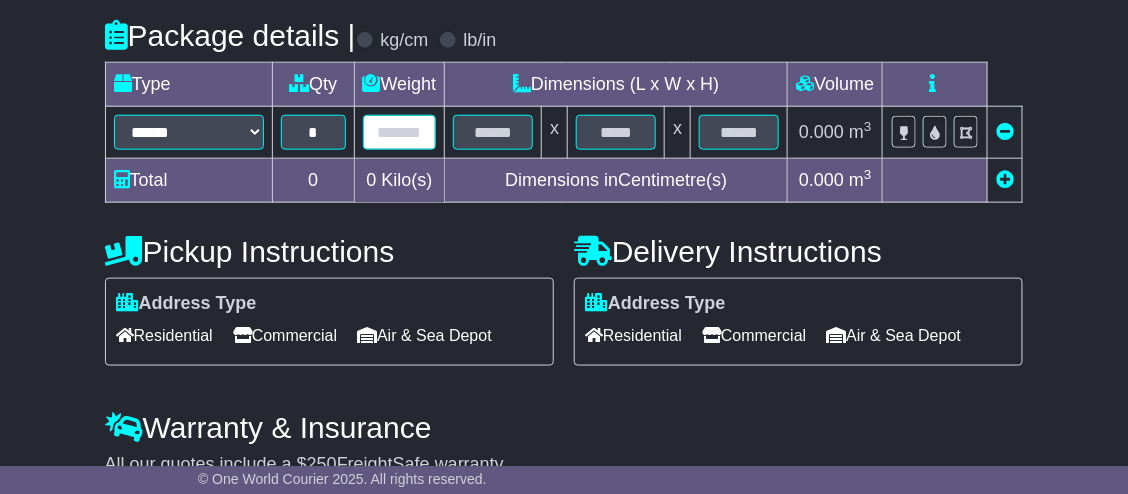 click at bounding box center [400, 132] 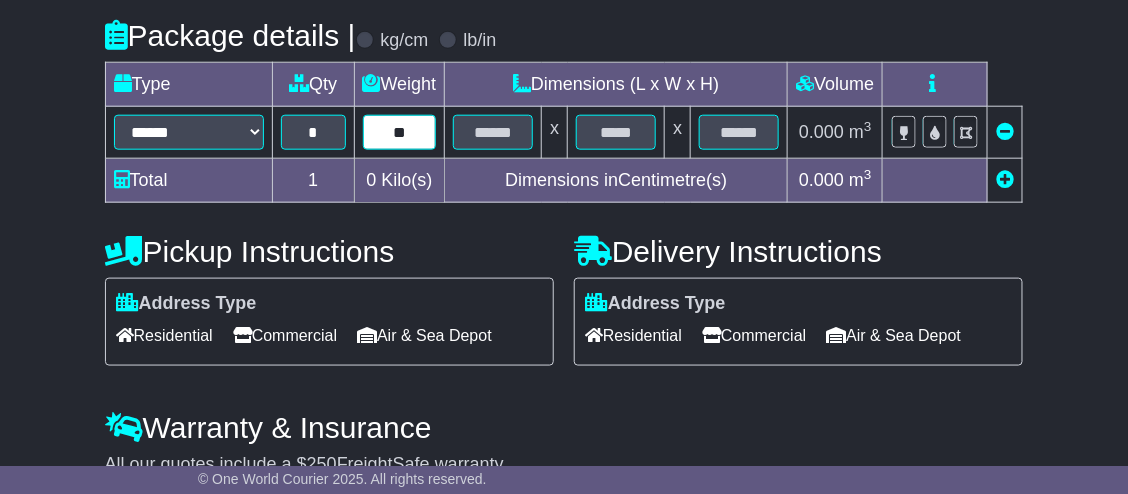 type on "**" 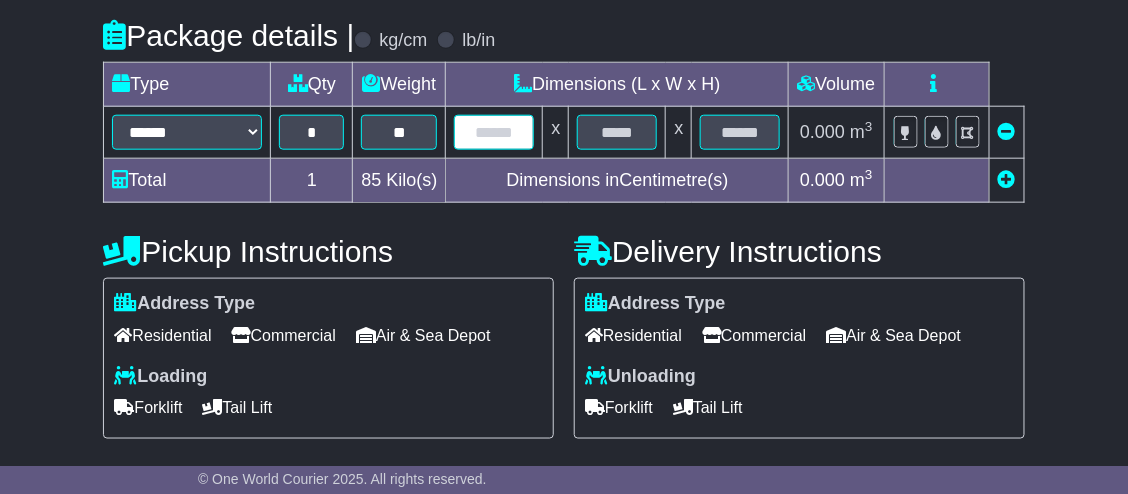 click at bounding box center (494, 132) 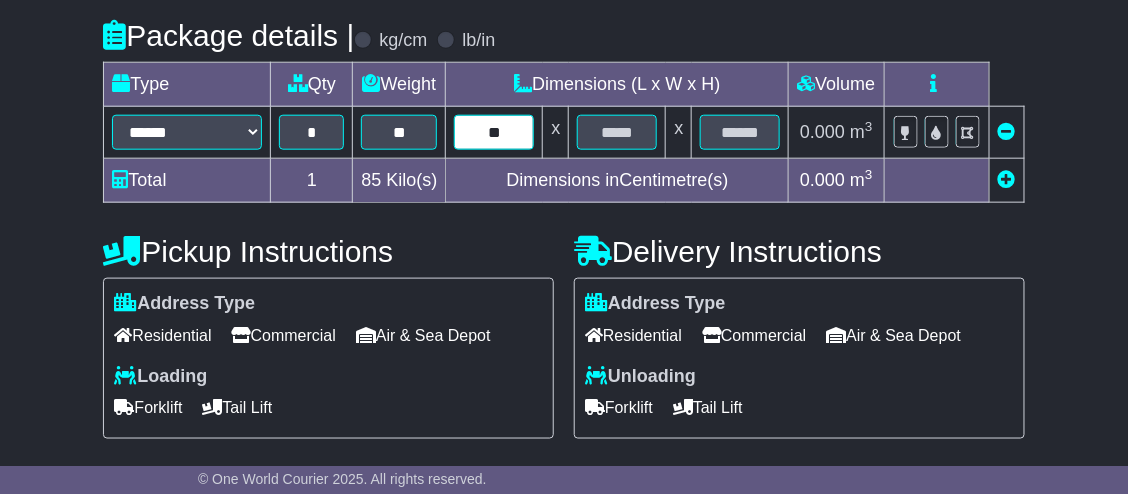 type on "**" 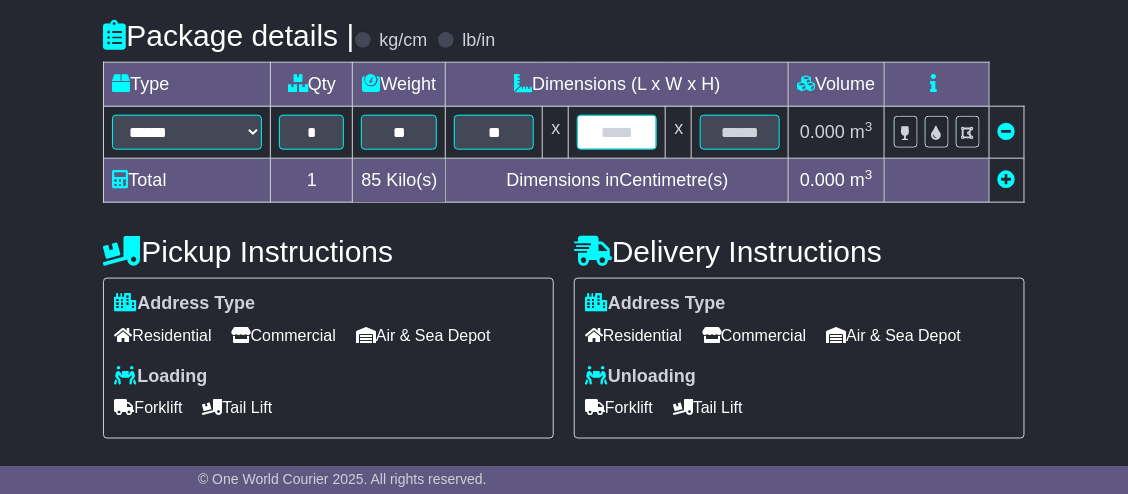 click at bounding box center [617, 132] 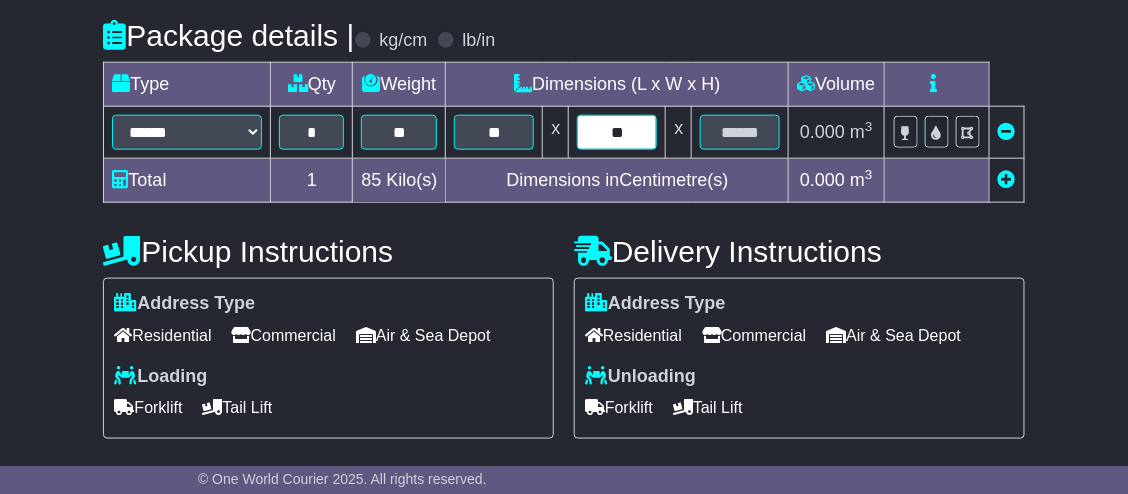 type on "**" 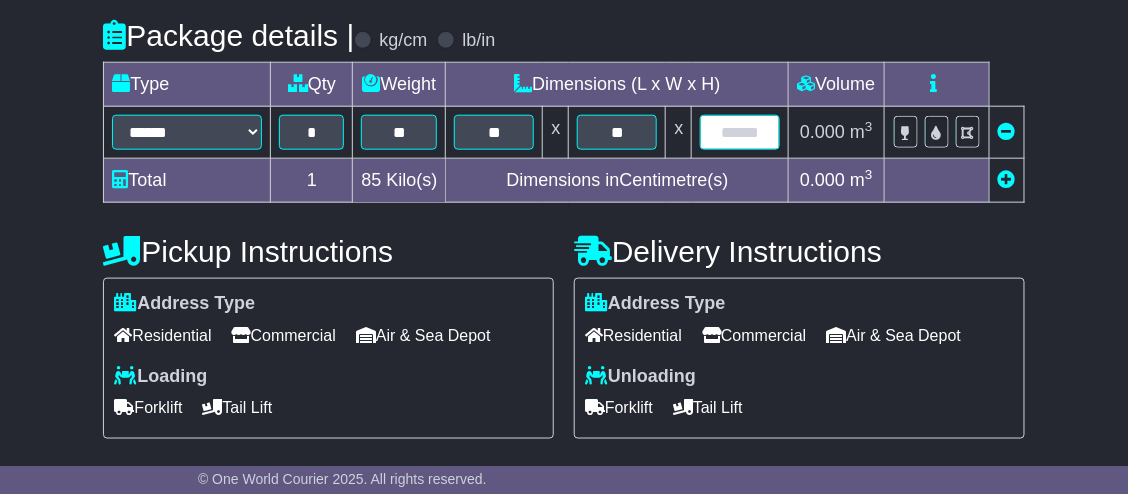 click at bounding box center [740, 132] 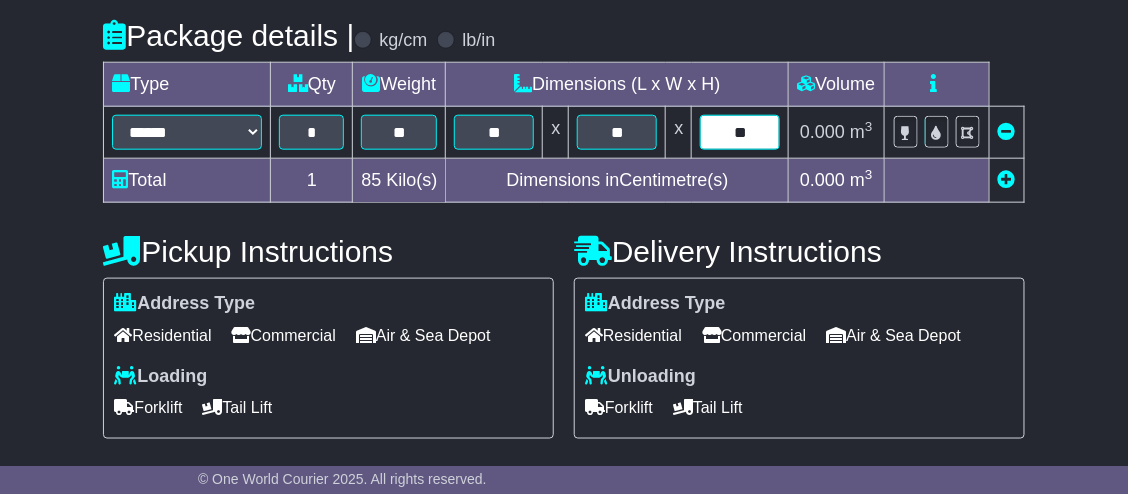 type on "**" 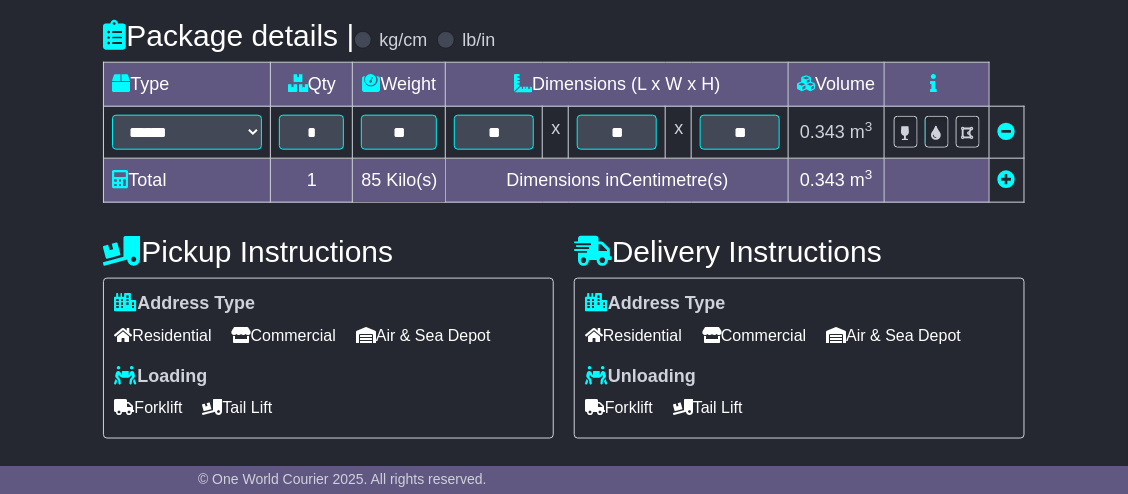 click on "**********" at bounding box center [564, 283] 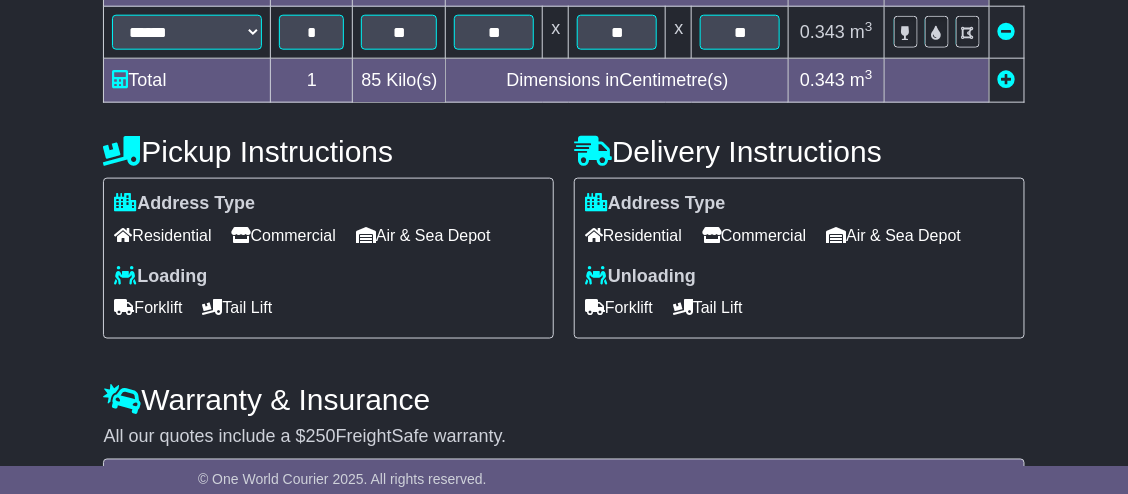click on "Commercial" at bounding box center [284, 235] 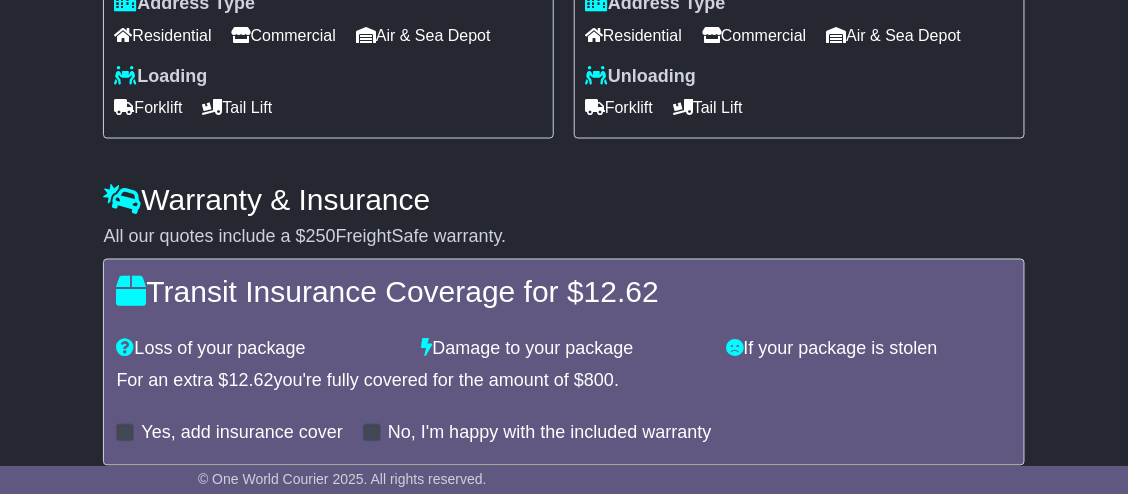 scroll, scrollTop: 883, scrollLeft: 0, axis: vertical 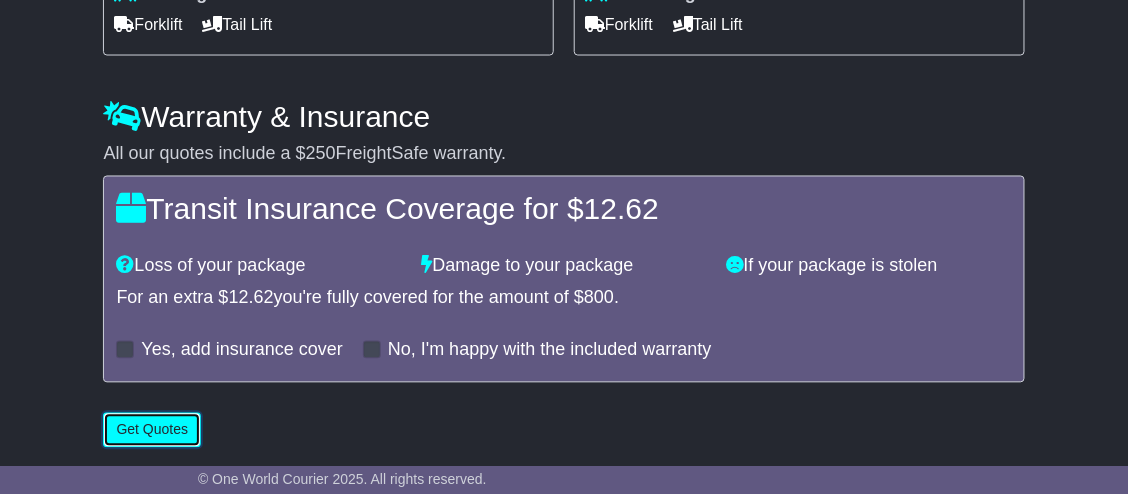 click on "Get Quotes" at bounding box center [152, 430] 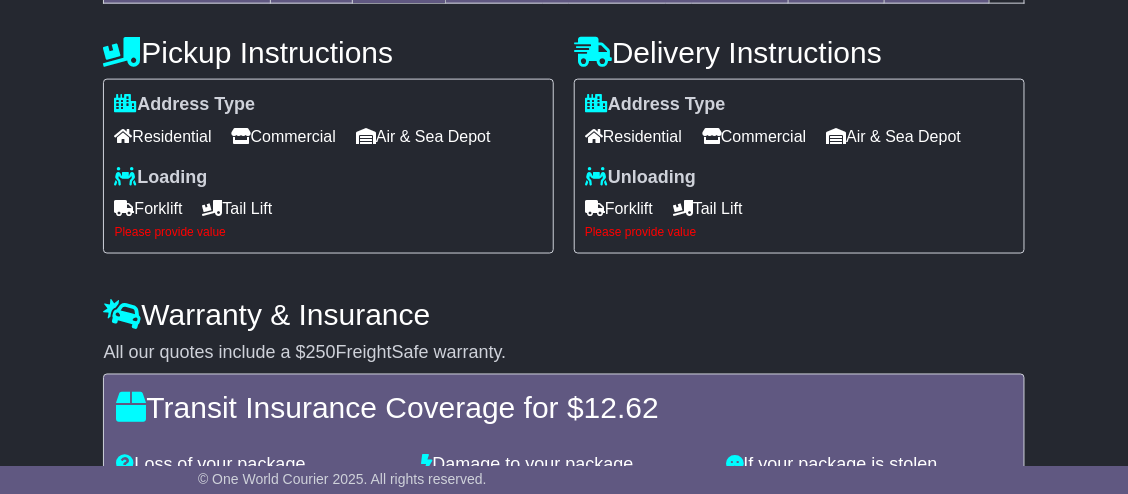 scroll, scrollTop: 683, scrollLeft: 0, axis: vertical 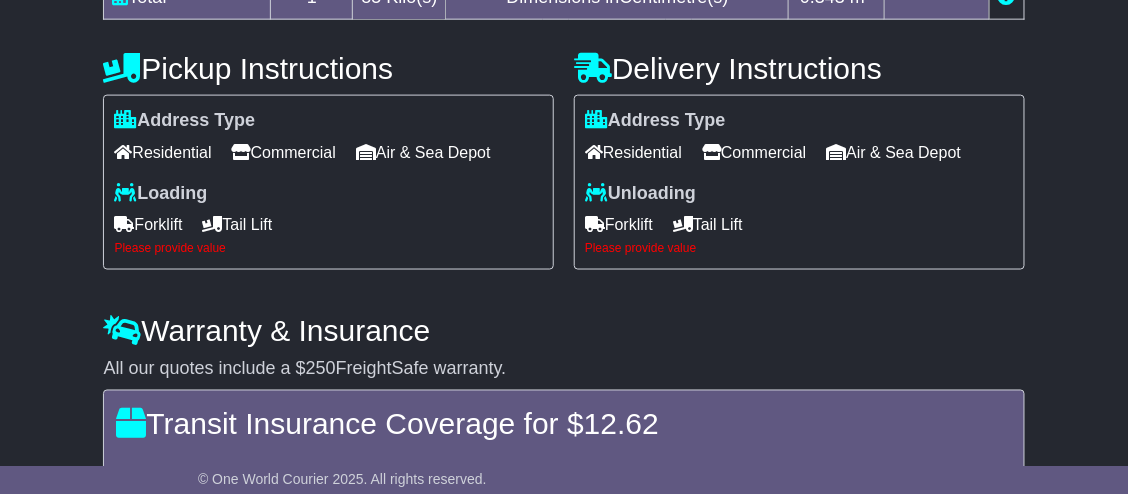 click on "Loading" at bounding box center (160, 194) 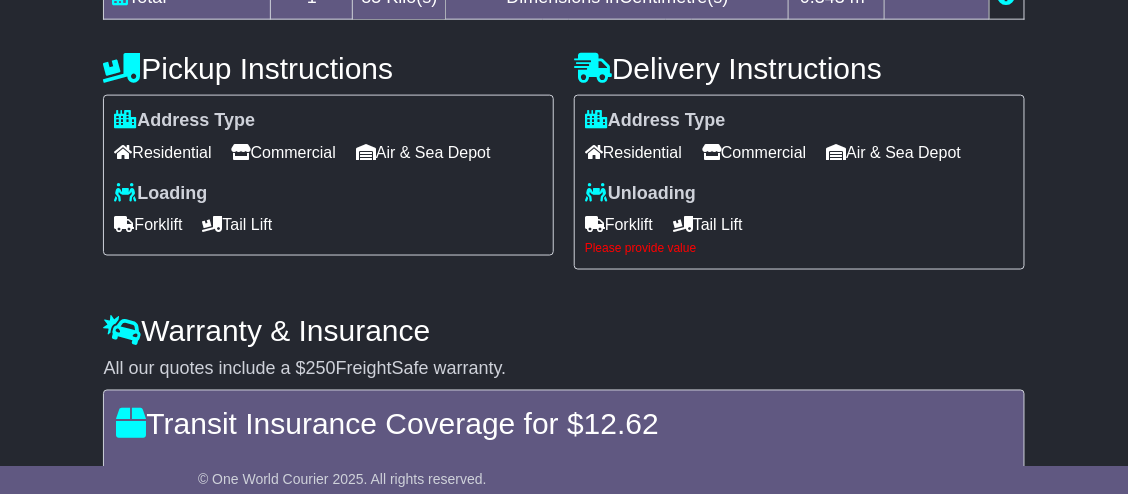 click on "Forklift" at bounding box center (619, 224) 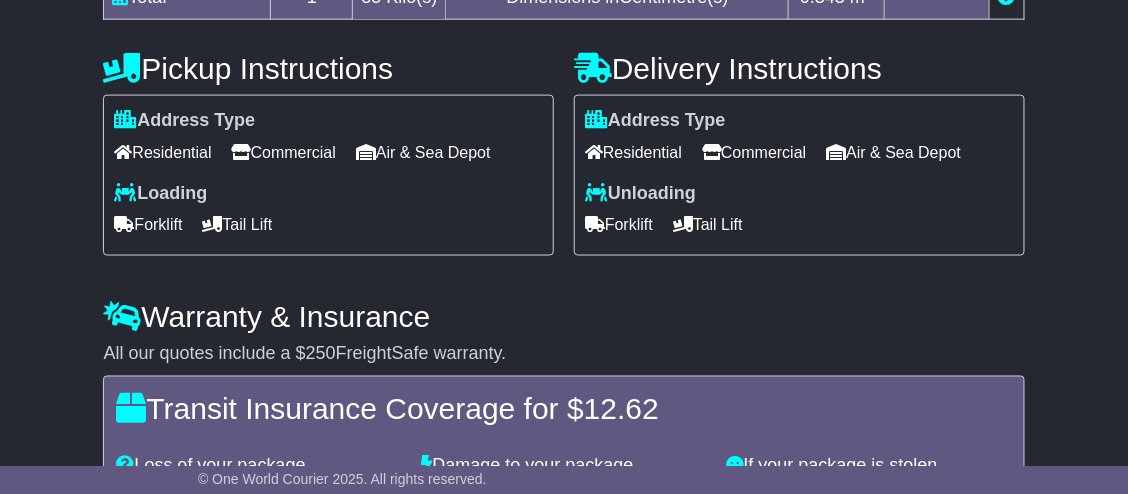 click on "Unloading" at bounding box center [640, 194] 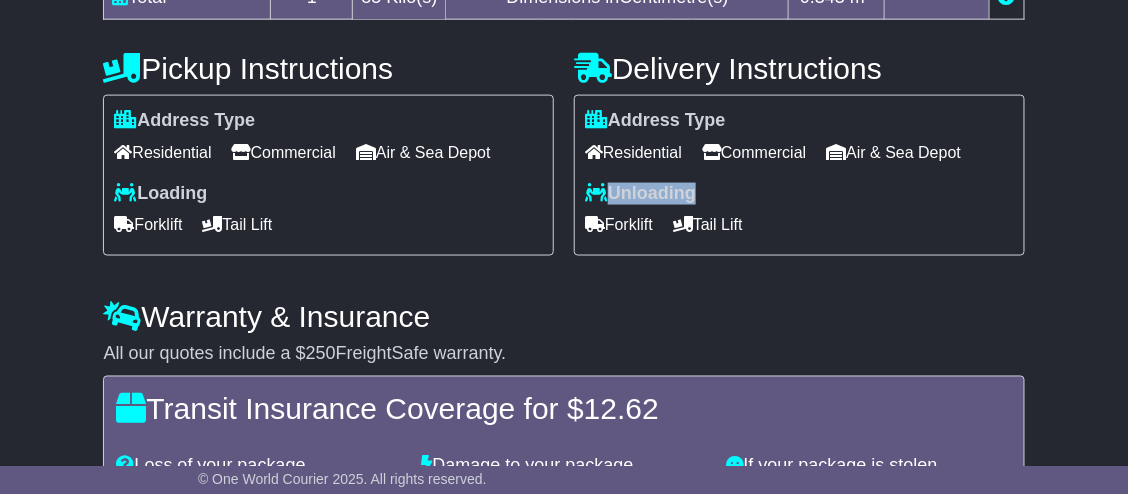 click on "Unloading" at bounding box center [640, 194] 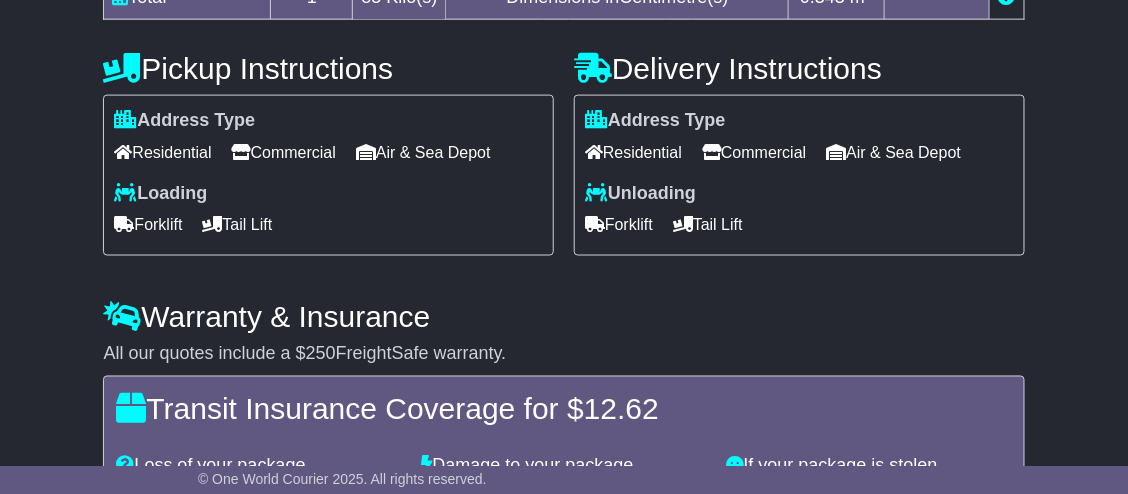 click on "**********" at bounding box center (563, 68) 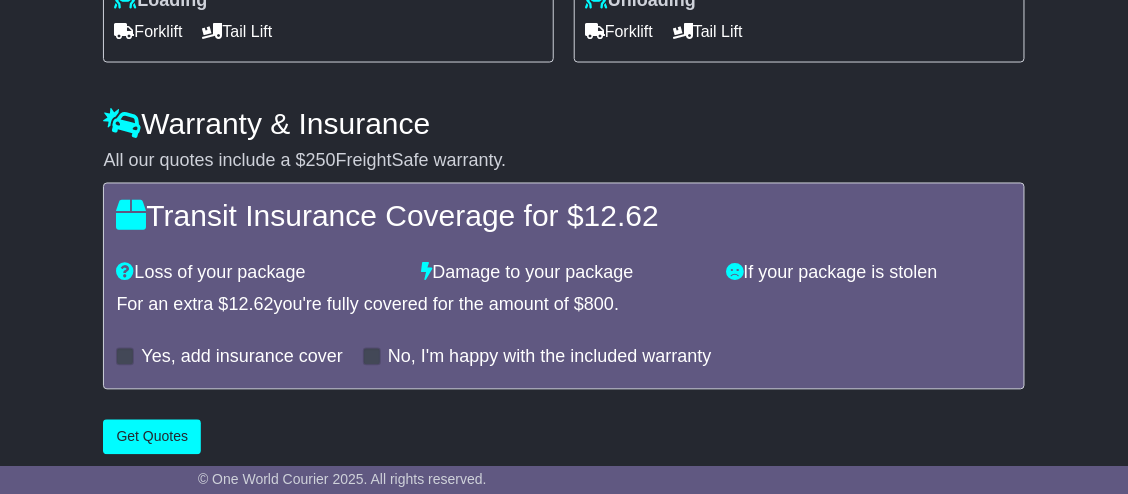 scroll, scrollTop: 885, scrollLeft: 0, axis: vertical 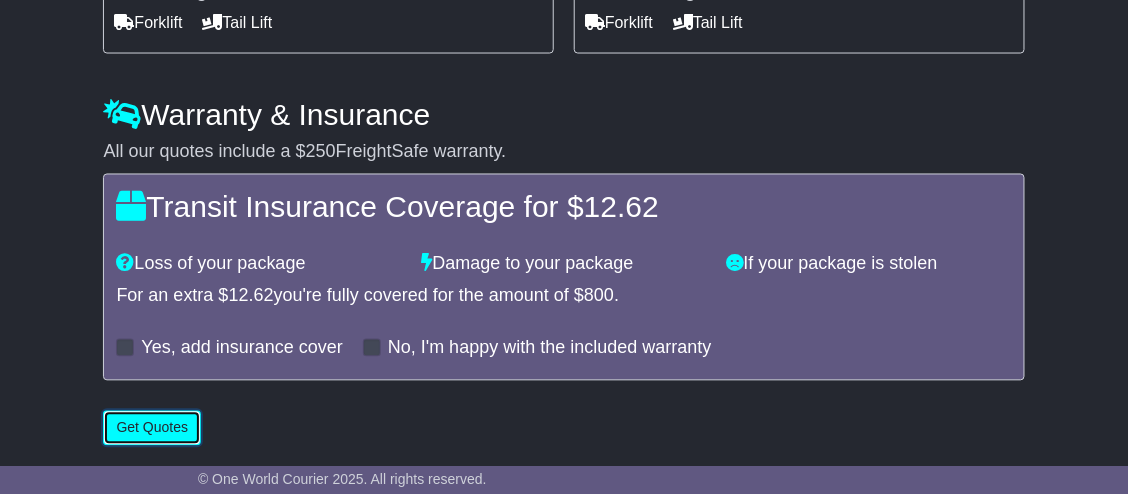 click on "Get Quotes" at bounding box center (152, 428) 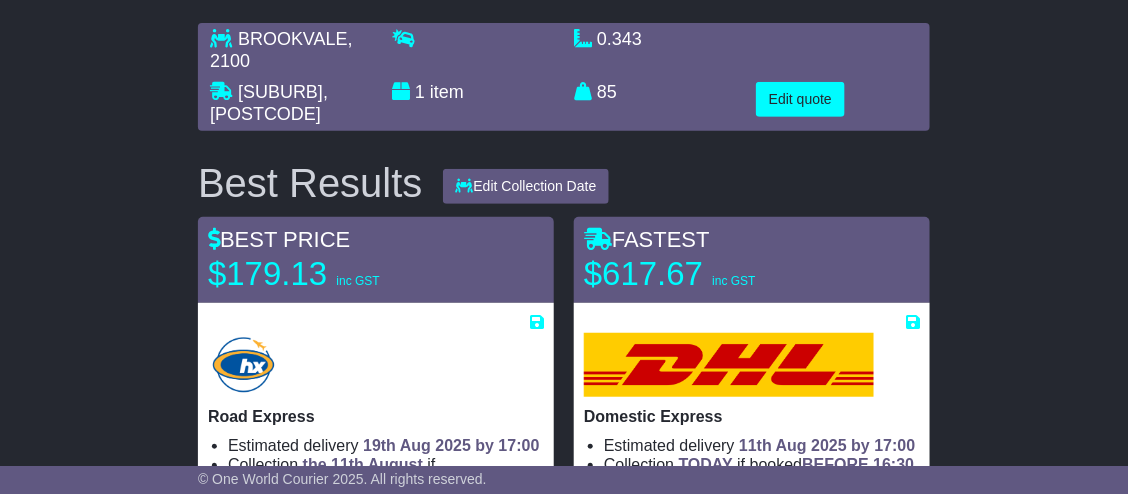 scroll, scrollTop: 80, scrollLeft: 0, axis: vertical 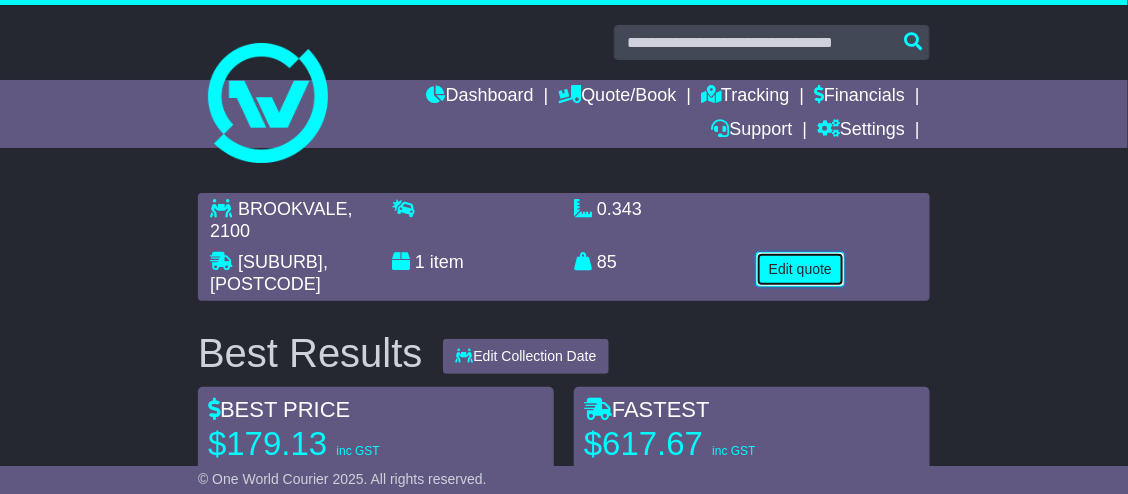 click on "Edit quote" at bounding box center (800, 269) 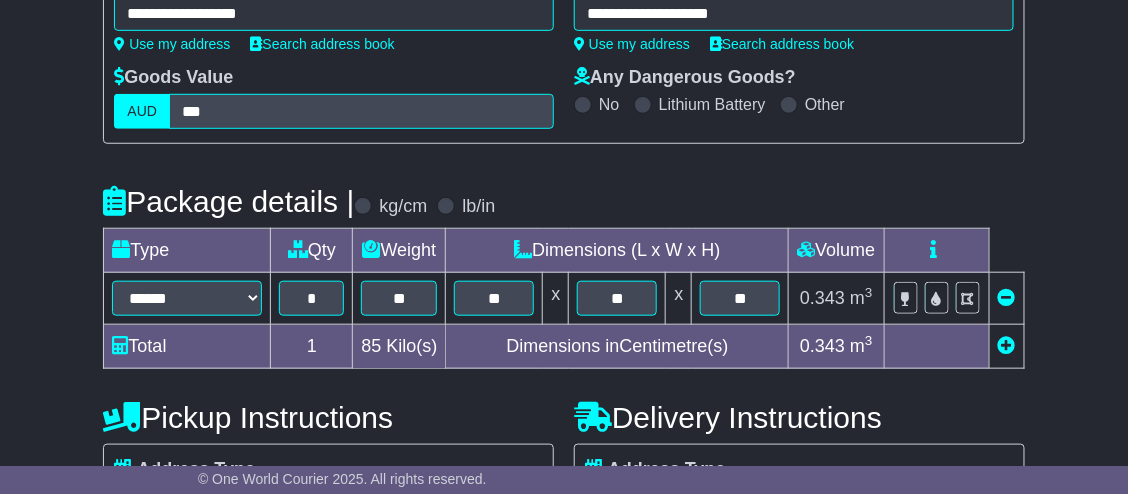 scroll, scrollTop: 400, scrollLeft: 0, axis: vertical 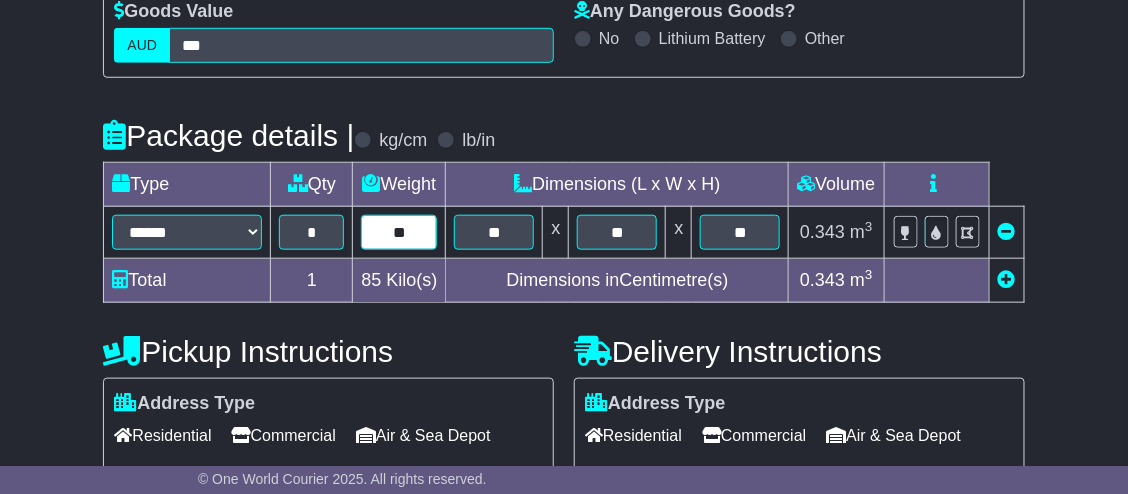 drag, startPoint x: 417, startPoint y: 228, endPoint x: 377, endPoint y: 227, distance: 40.012497 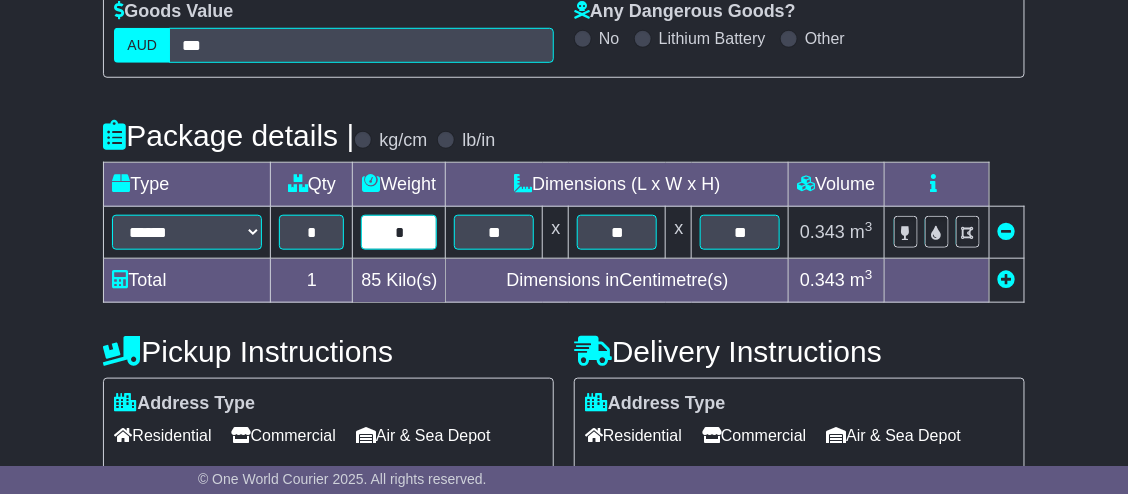 type on "*" 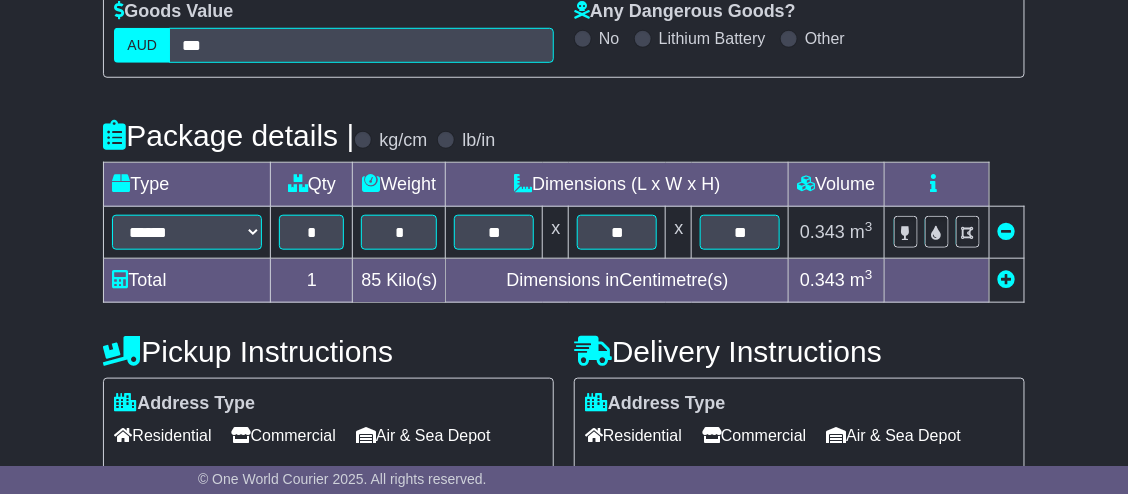 click on "Package details |
kg/cm
lb/in" at bounding box center [563, 135] 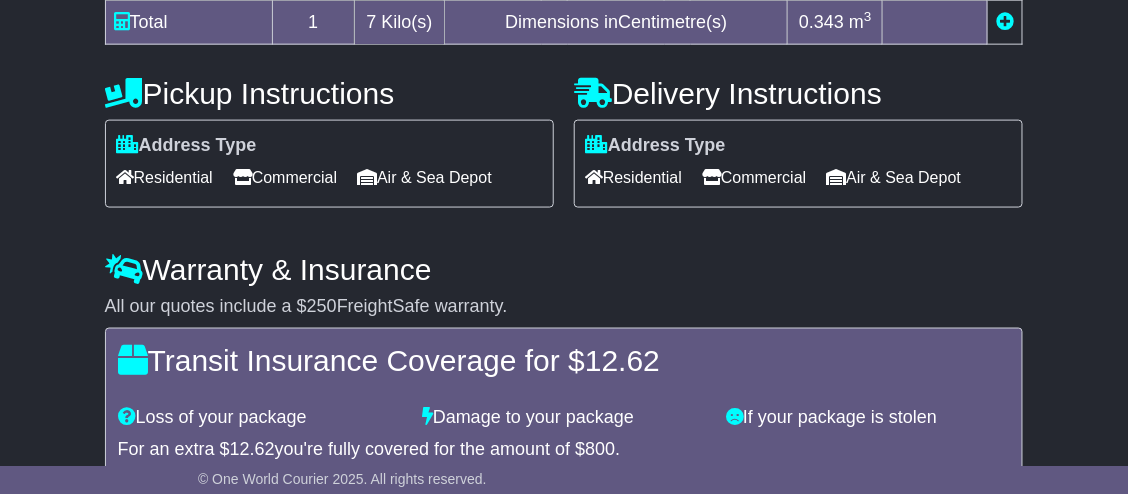 scroll, scrollTop: 811, scrollLeft: 0, axis: vertical 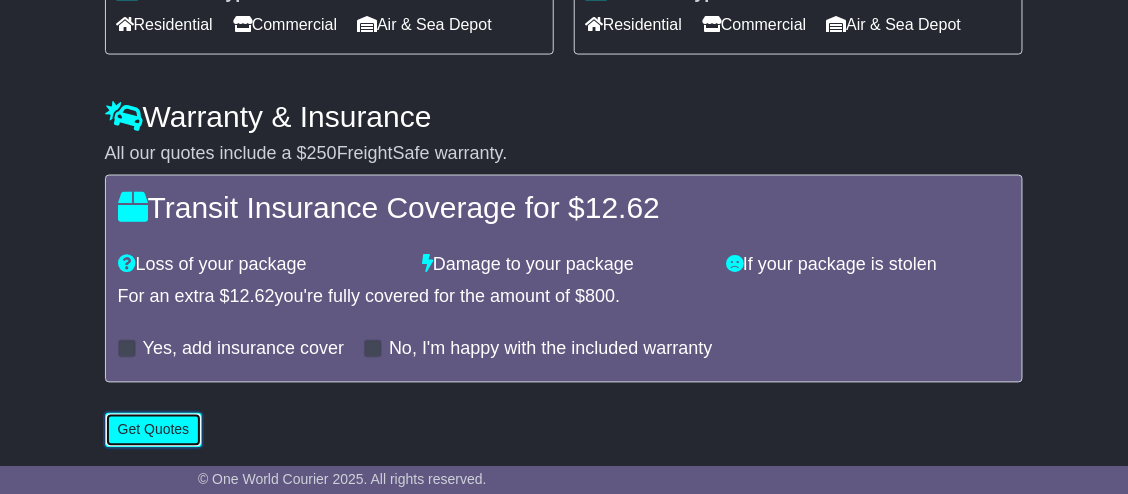 click on "Get Quotes" at bounding box center (154, 430) 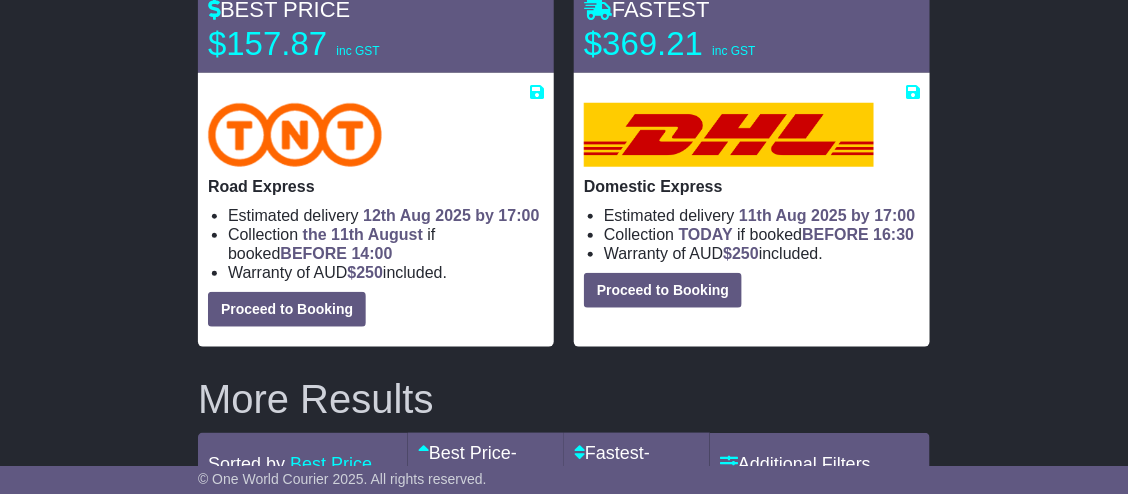 scroll, scrollTop: 357, scrollLeft: 0, axis: vertical 